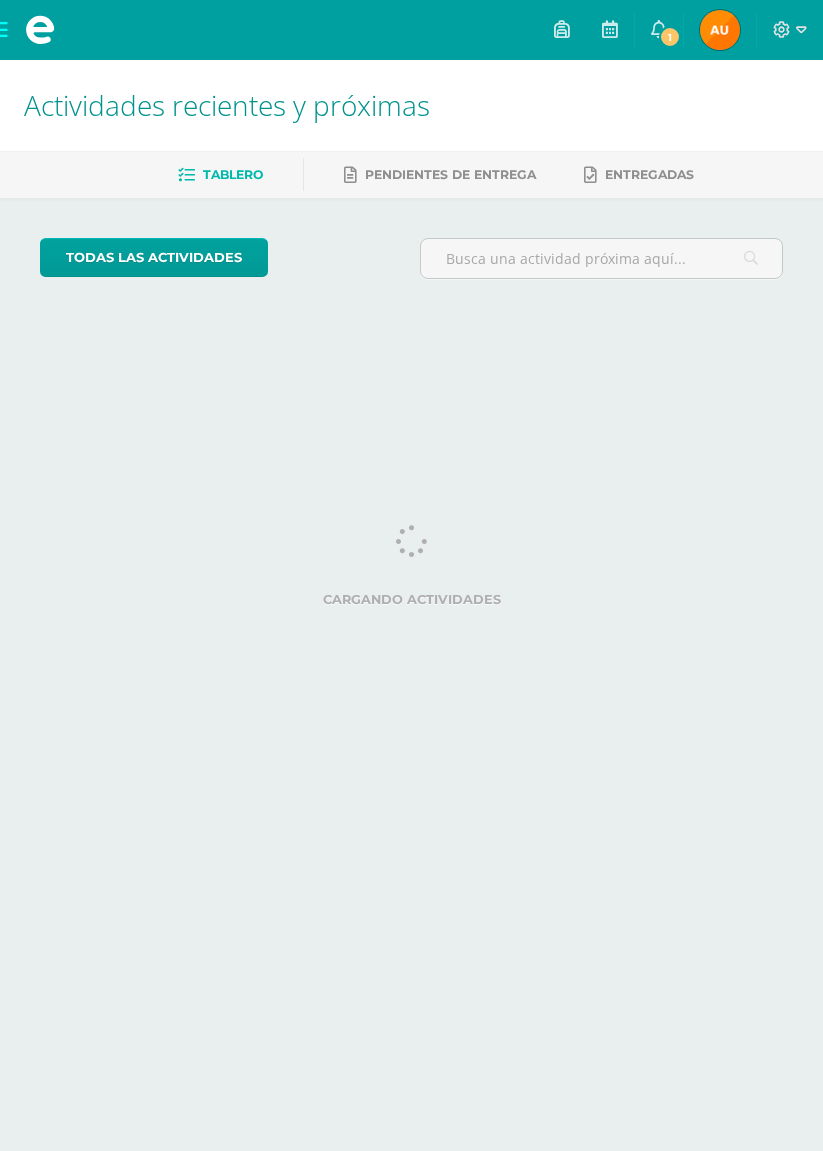 scroll, scrollTop: 0, scrollLeft: 0, axis: both 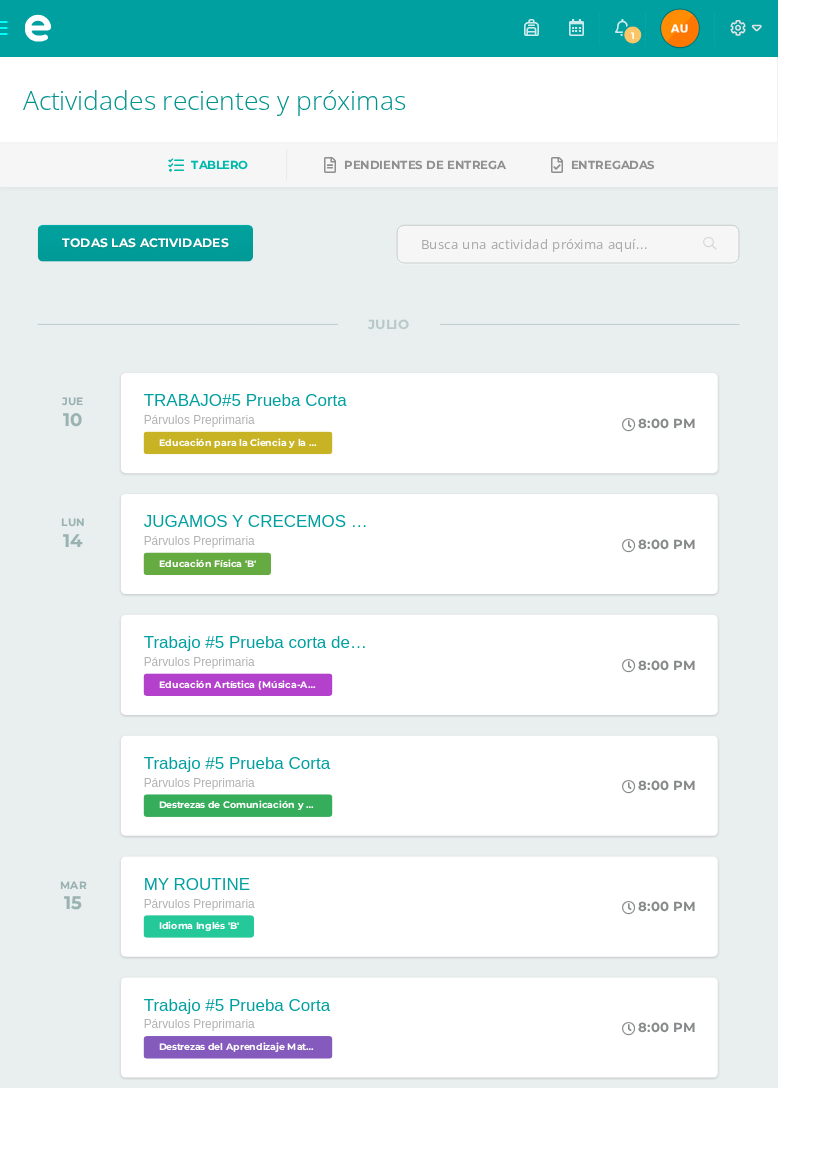 click on "1" at bounding box center (670, 37) 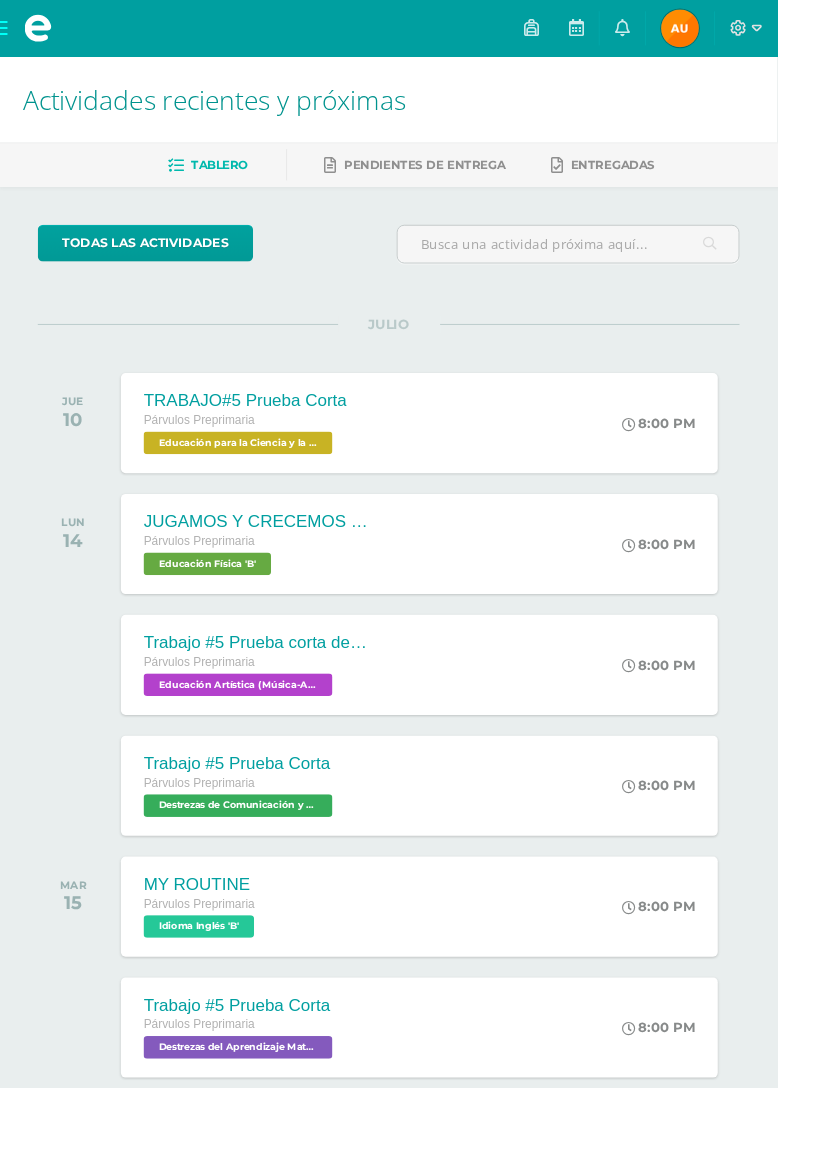 click on "todas las Actividades" at bounding box center [222, 266] 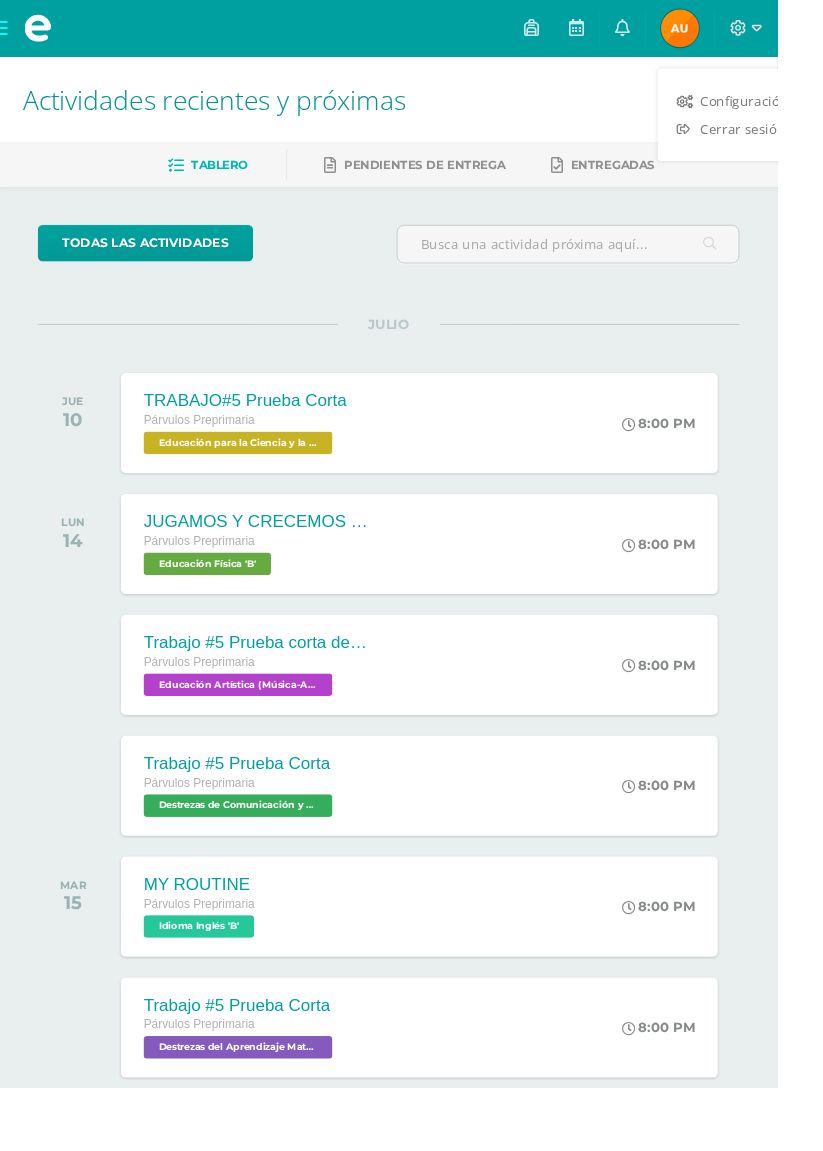 click on "Cerrar sesión" at bounding box center (786, 136) 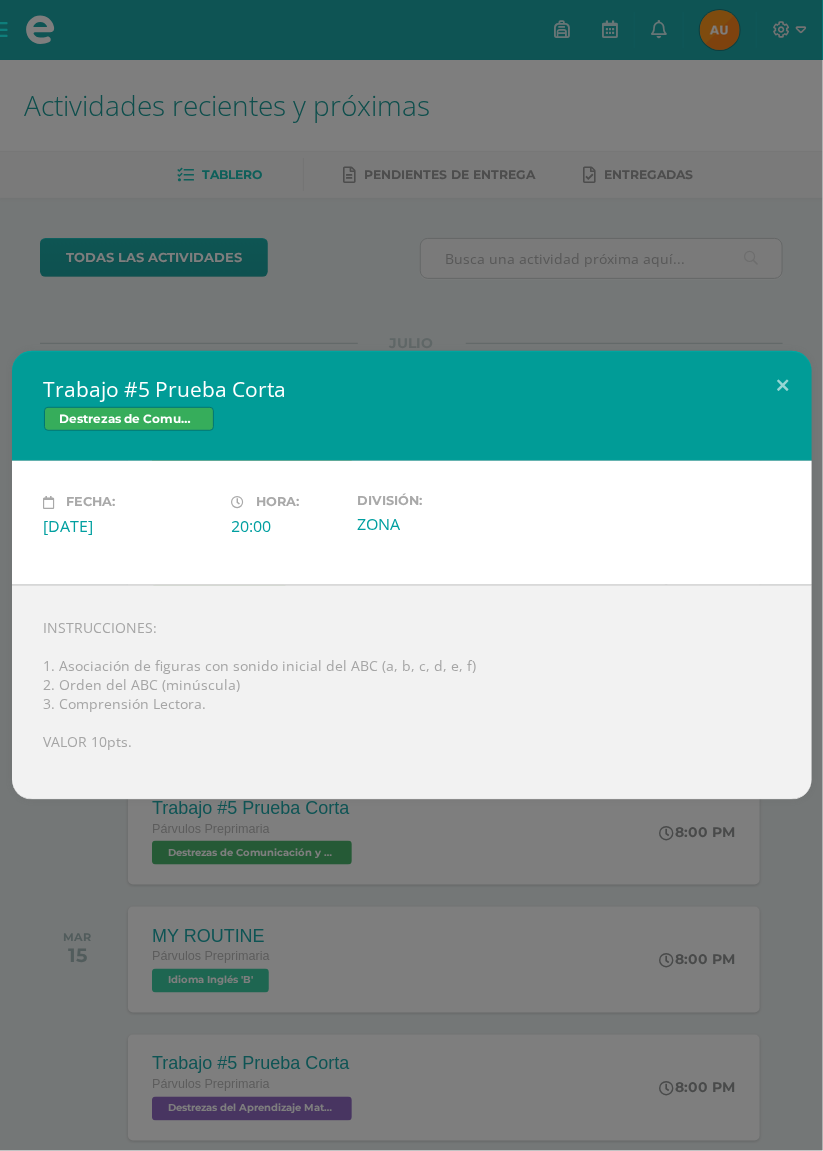 click on "Trabajo #5 Prueba Corta
Destrezas de Comunicación y Lenguaje
Fecha:
Lunes 14 de Julio
Hora:
20:00
División:" at bounding box center [411, 575] 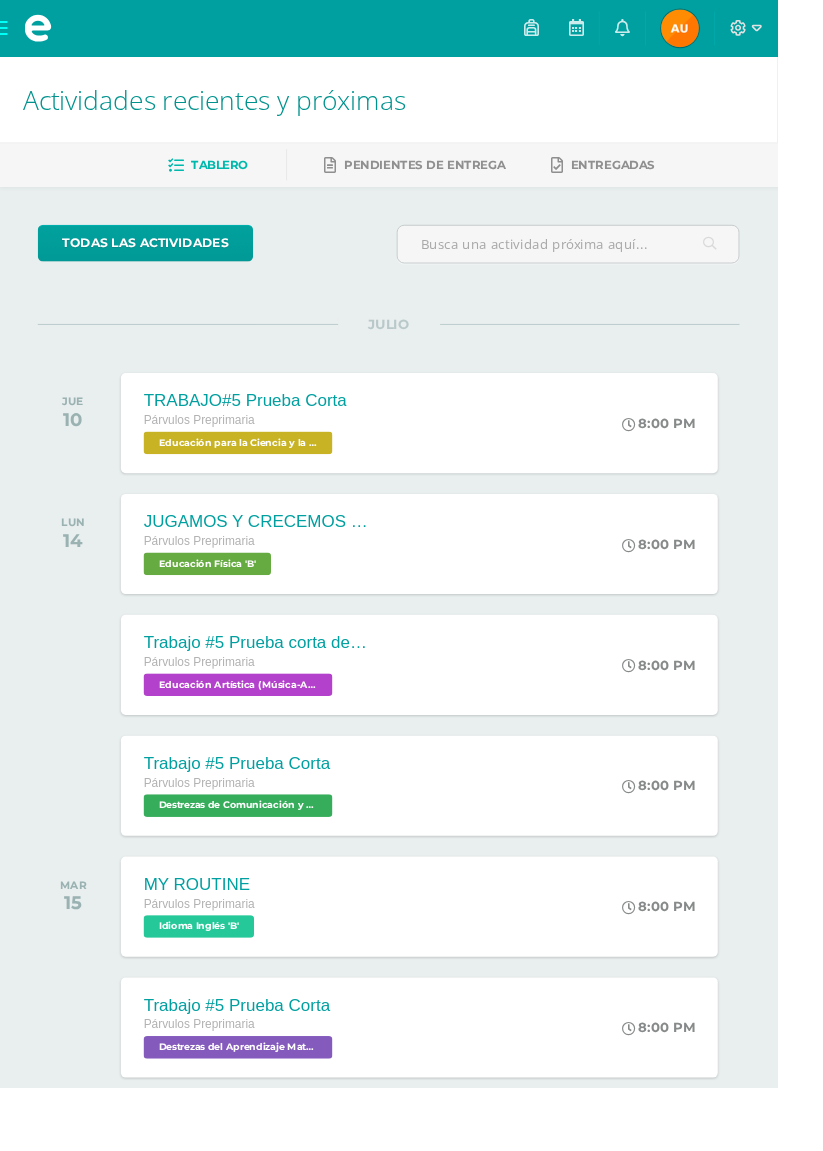 click on "Destrezas de Comunicación y Lenguaje 'B'" at bounding box center (252, 853) 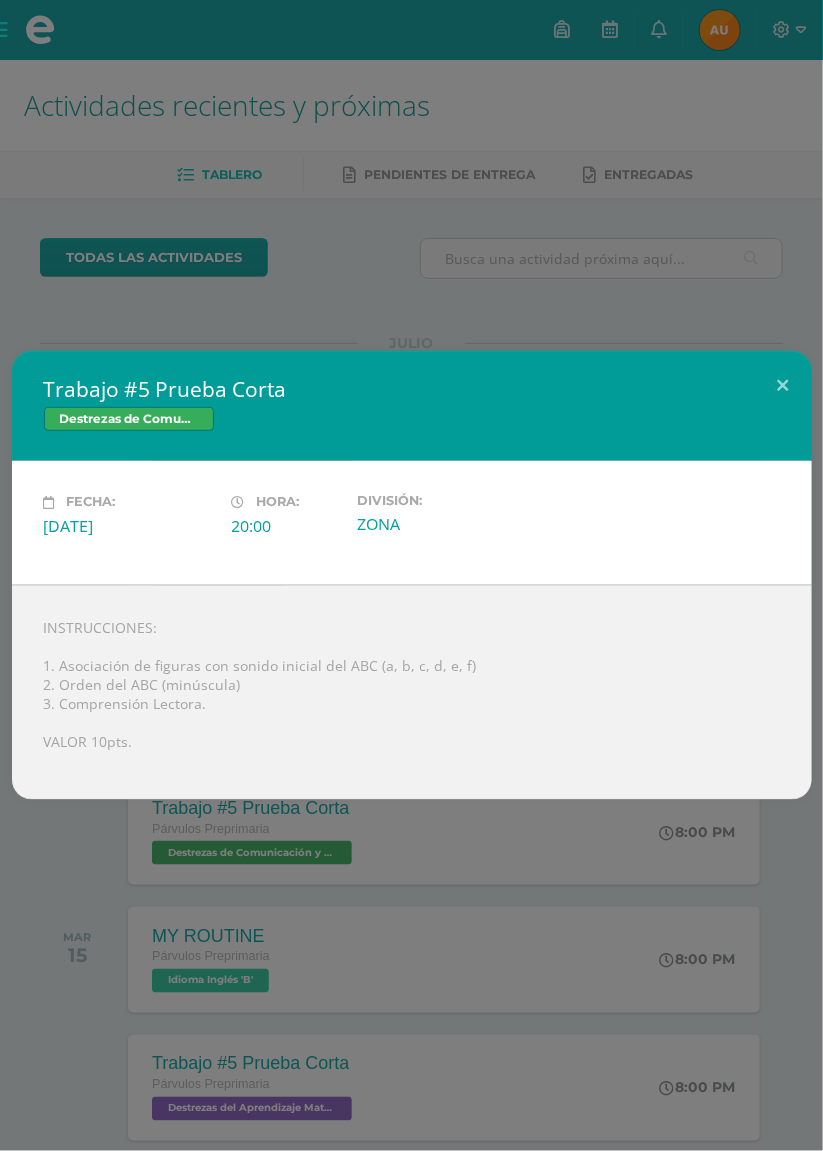 click on "Trabajo #5 Prueba Corta
Destrezas de Comunicación y Lenguaje
Fecha:
Lunes 14 de Julio
Hora:
20:00
División:" at bounding box center [411, 575] 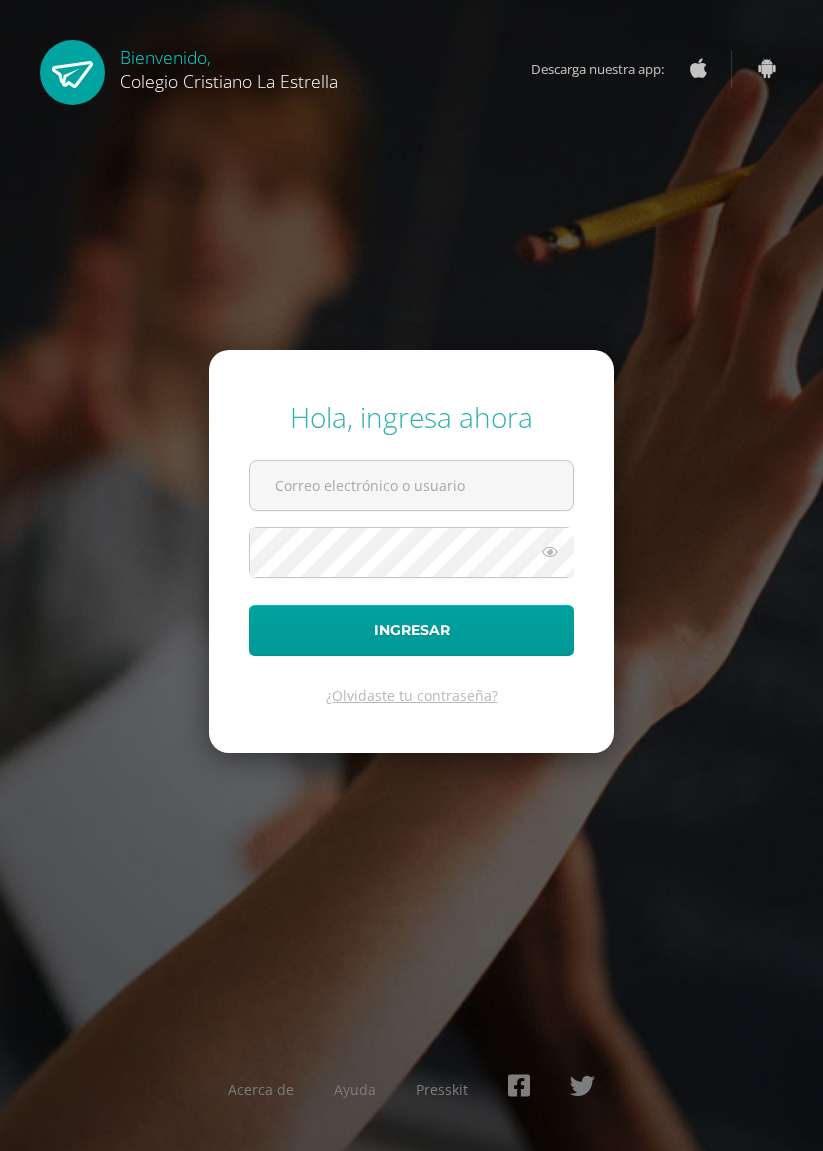 scroll, scrollTop: 0, scrollLeft: 0, axis: both 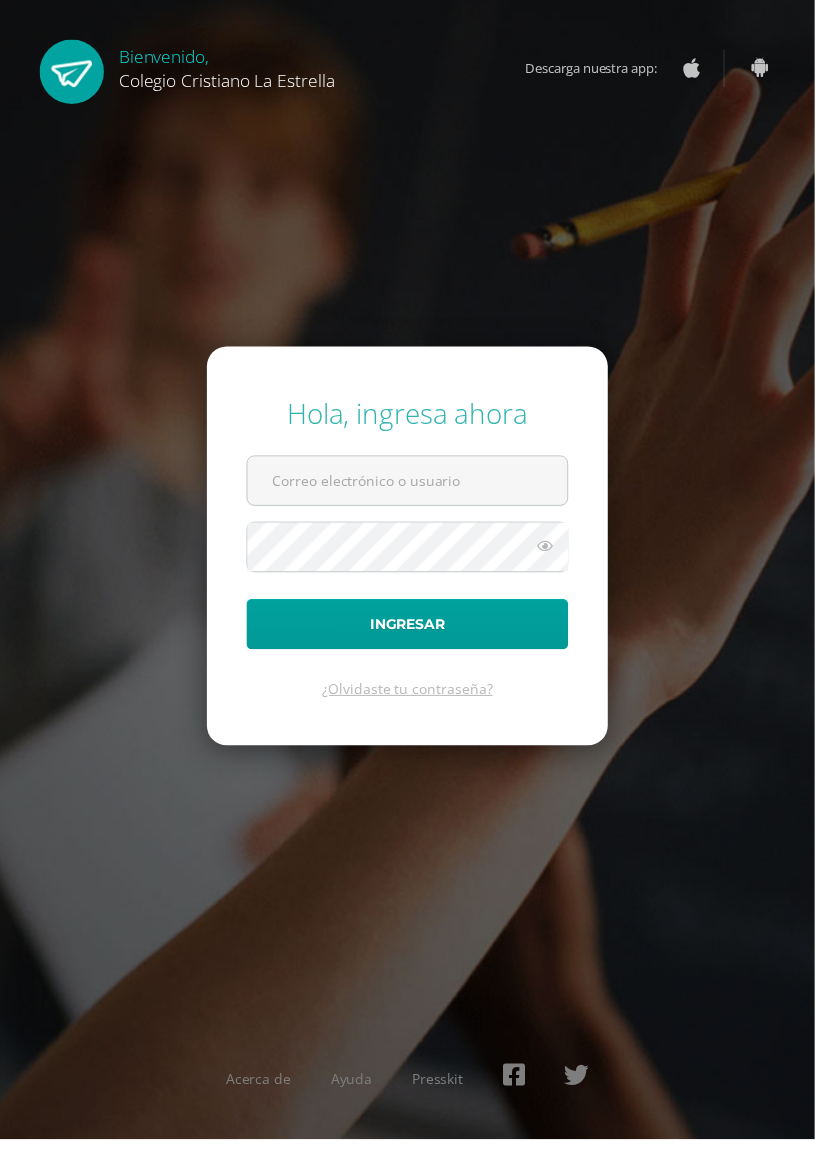 click at bounding box center (411, 485) 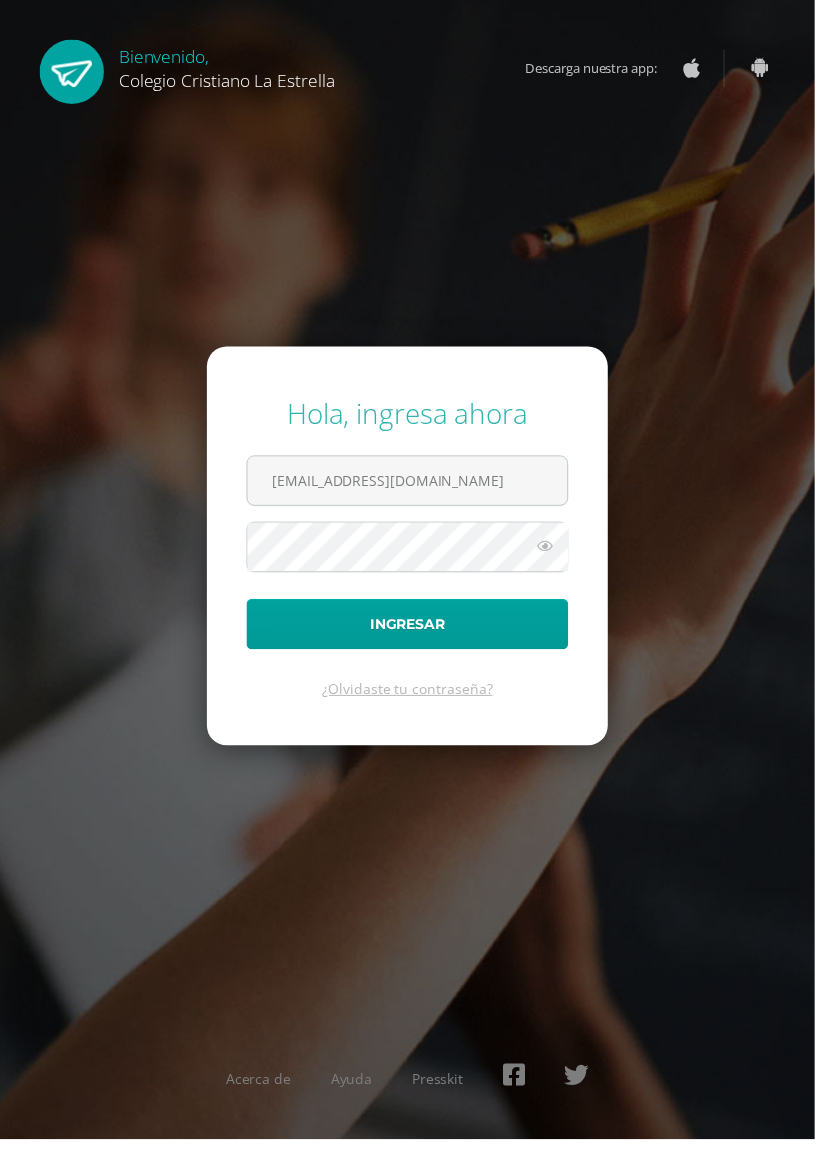 click on "Ingresar" at bounding box center [411, 630] 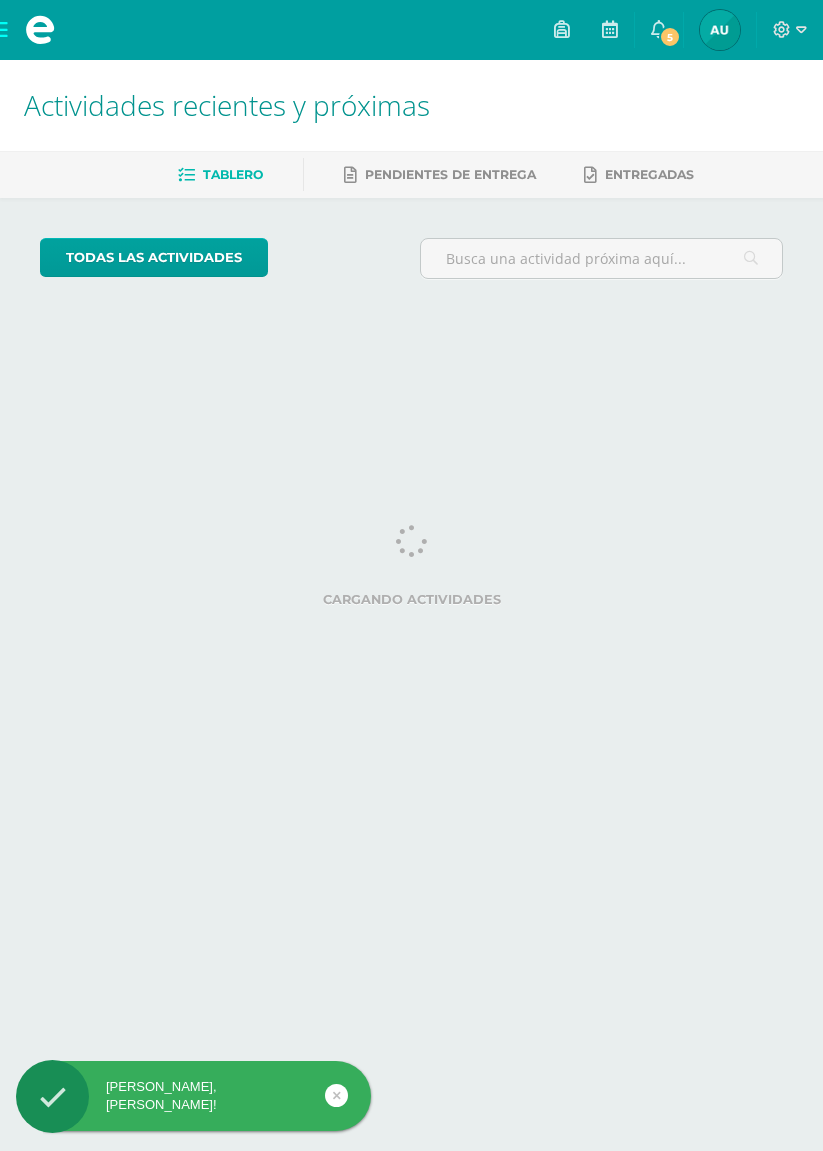 scroll, scrollTop: 0, scrollLeft: 0, axis: both 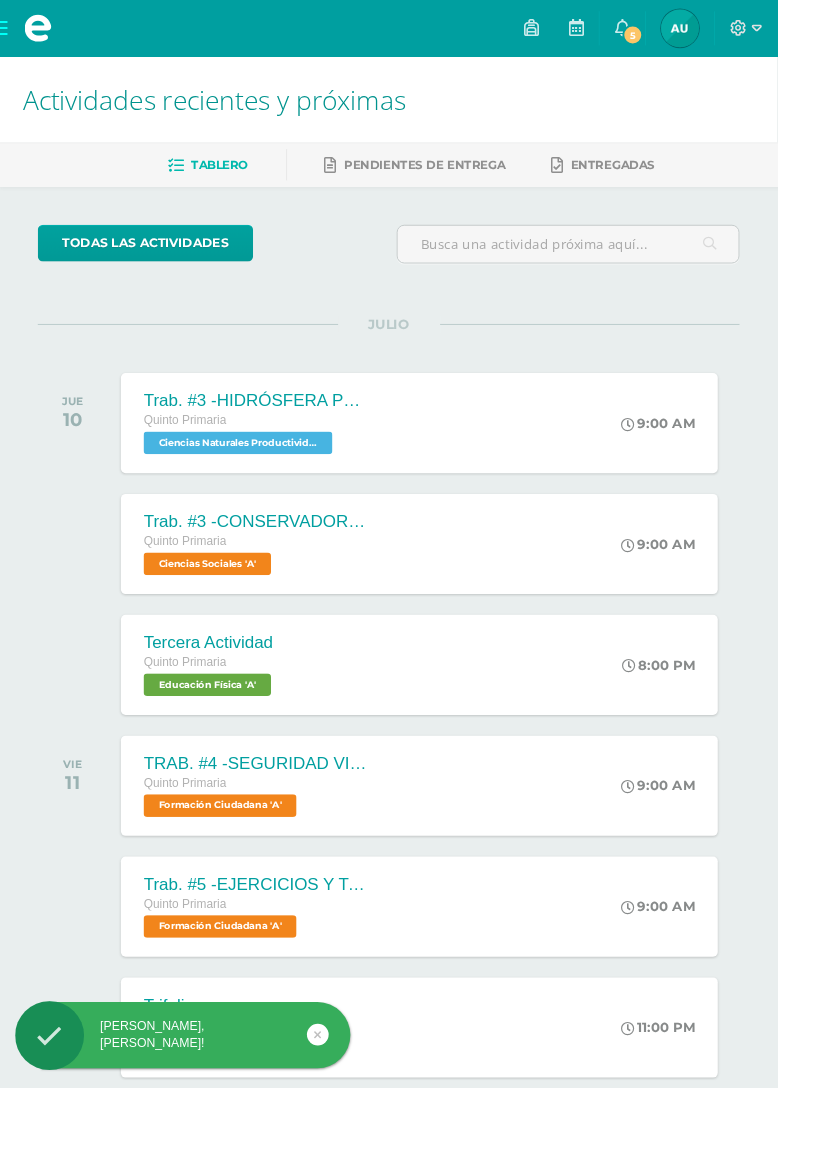 click on "5" at bounding box center [659, 30] 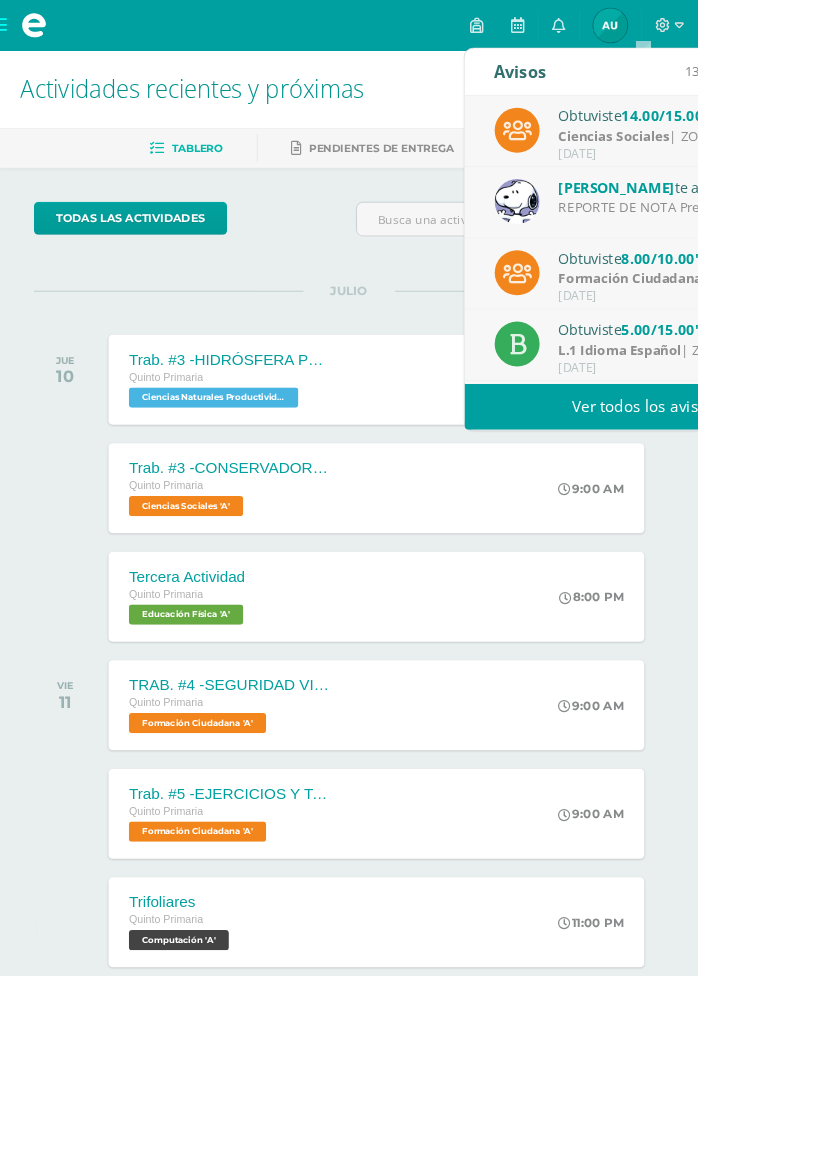 click on "[PERSON_NAME]   te asignó un comentario en 'Trab. 3 -ACTO CÍVICO' para 'Formación Ciudadana'" at bounding box center (797, 220) 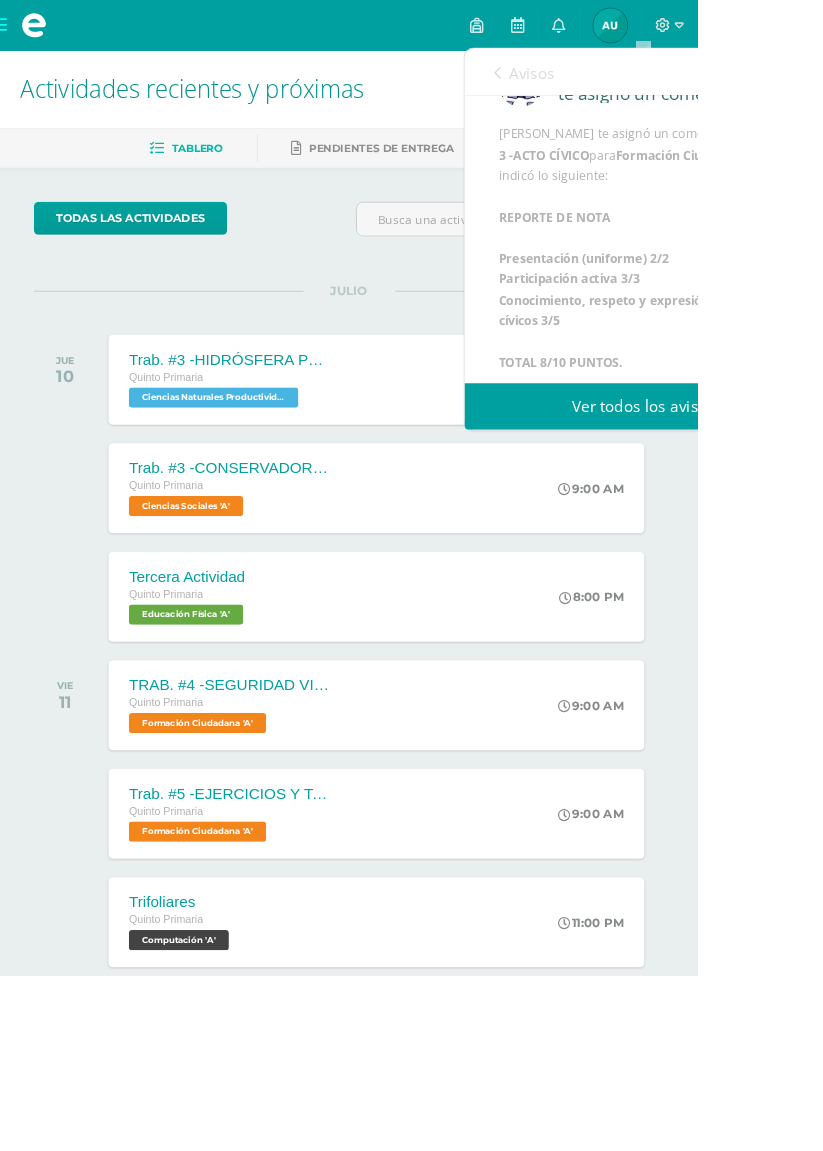 scroll, scrollTop: 0, scrollLeft: 0, axis: both 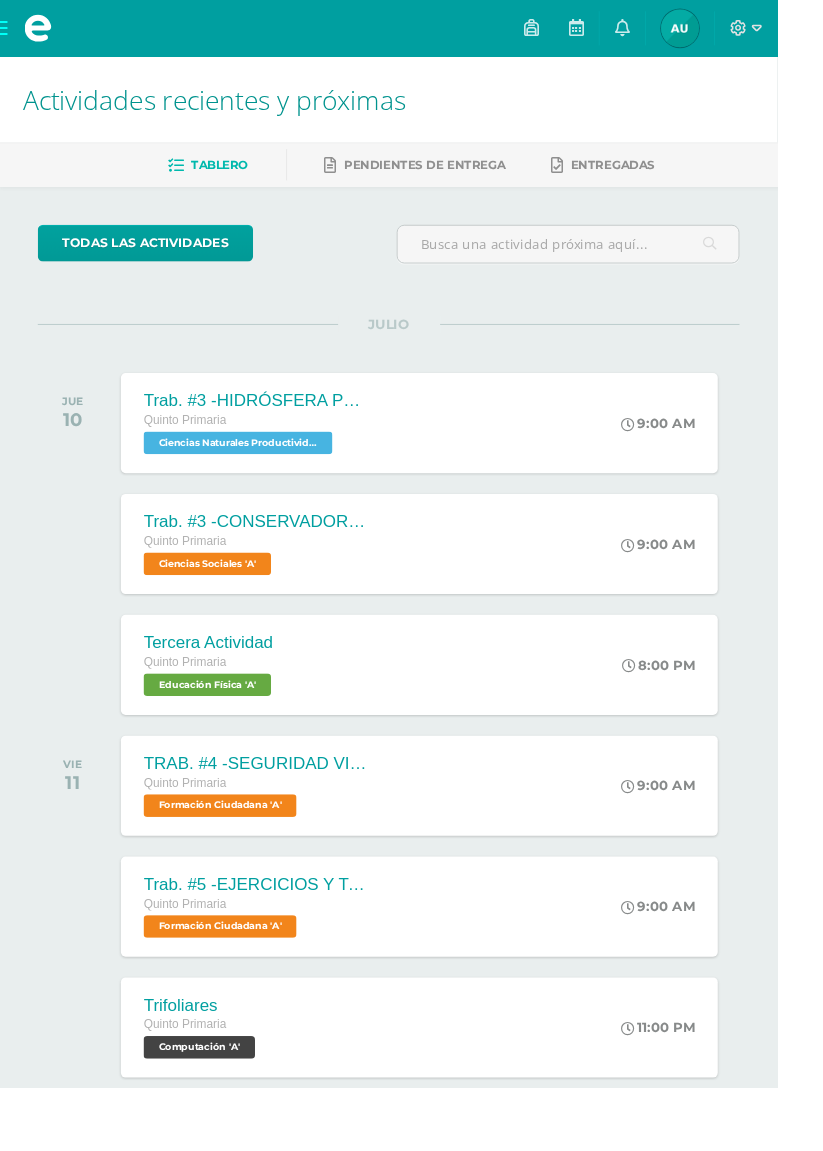 click on "todas las Actividades
No tienes actividades
Échale un vistazo a los demás períodos o  sal y disfruta del sol
JULIO
JUE
10
Trab. #3 -HIDRÓSFERA  PROCESOS EXÓGENOS
Quinto Primaria
Ciencias Naturales Productividad y Desarrollo 'A'
9:00 AM" at bounding box center (411, 732) 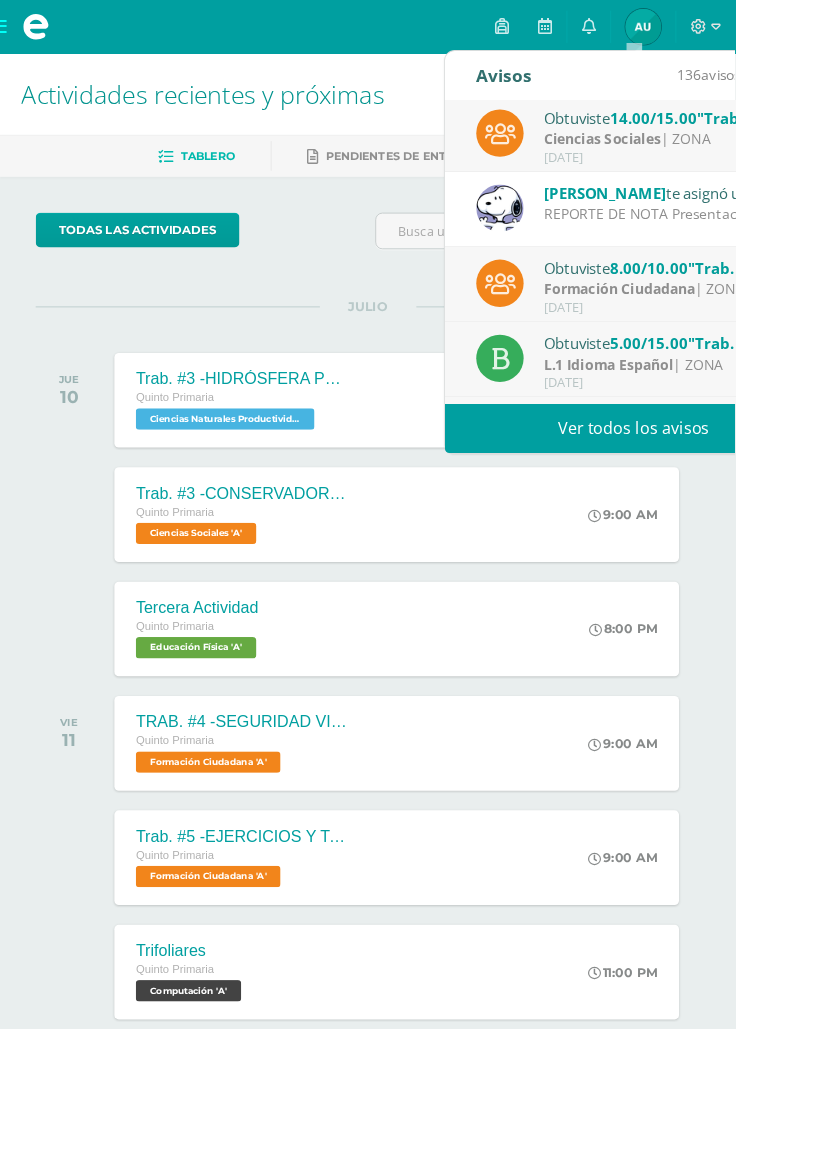 scroll, scrollTop: 0, scrollLeft: 0, axis: both 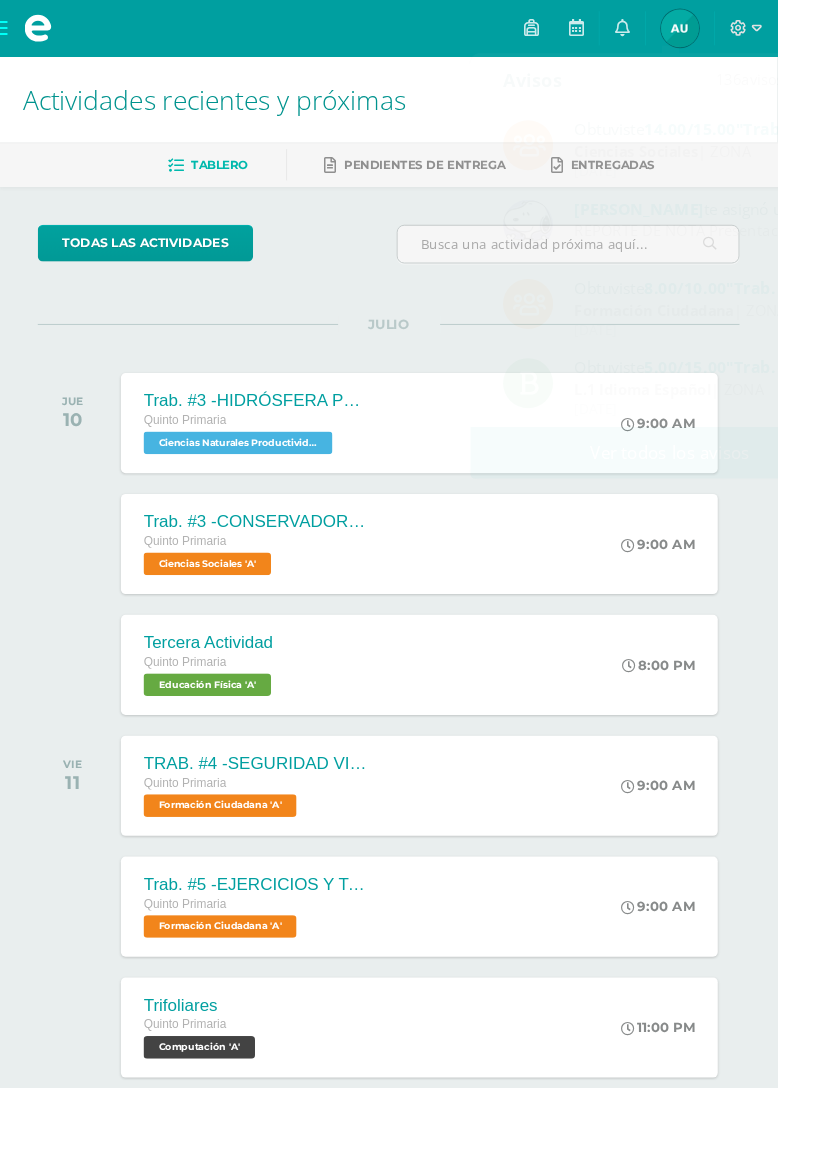 click on "Hola Arline Estephany, bienvenido a Edoo!         Mis cursos Archivos Cerrar panel
Ciencias Naturales Productividad y Desarrollo
Quinto
Primaria
"A"
Ciencias Sociales
Quinto
Primaria
"A"
Computación
Quinto
Primaria
"A"
Educación Cristiana
Quinto
Primaria
"A"
Educación Física
Quinto
Primaria
"A"
Ver Todos los Cursos" at bounding box center (411, 633) 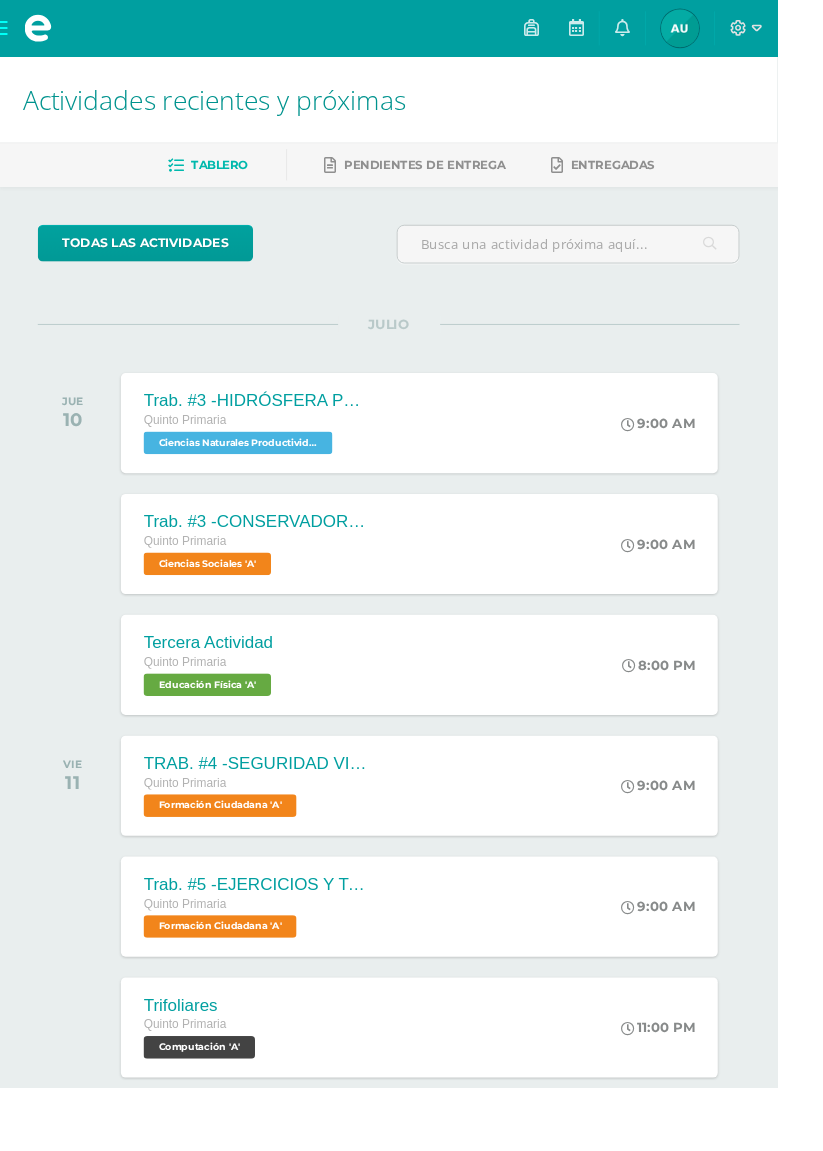 click on "Ciencias Naturales Productividad y Desarrollo 'A'" at bounding box center (252, 469) 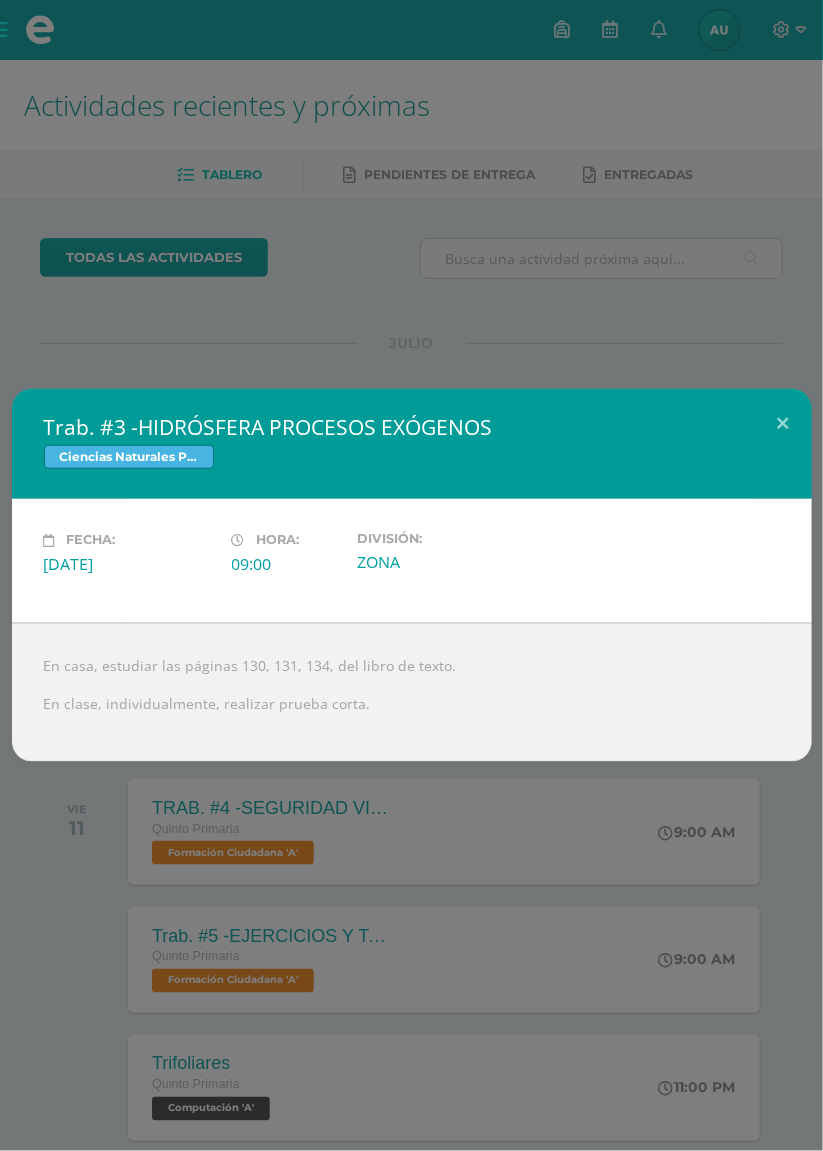 click on "Trab. #3 -HIDRÓSFERA  PROCESOS EXÓGENOS
Ciencias Naturales Productividad y Desarrollo
Fecha:
Jueves 10 de Julio
Hora:
09:00
División:" at bounding box center [411, 575] 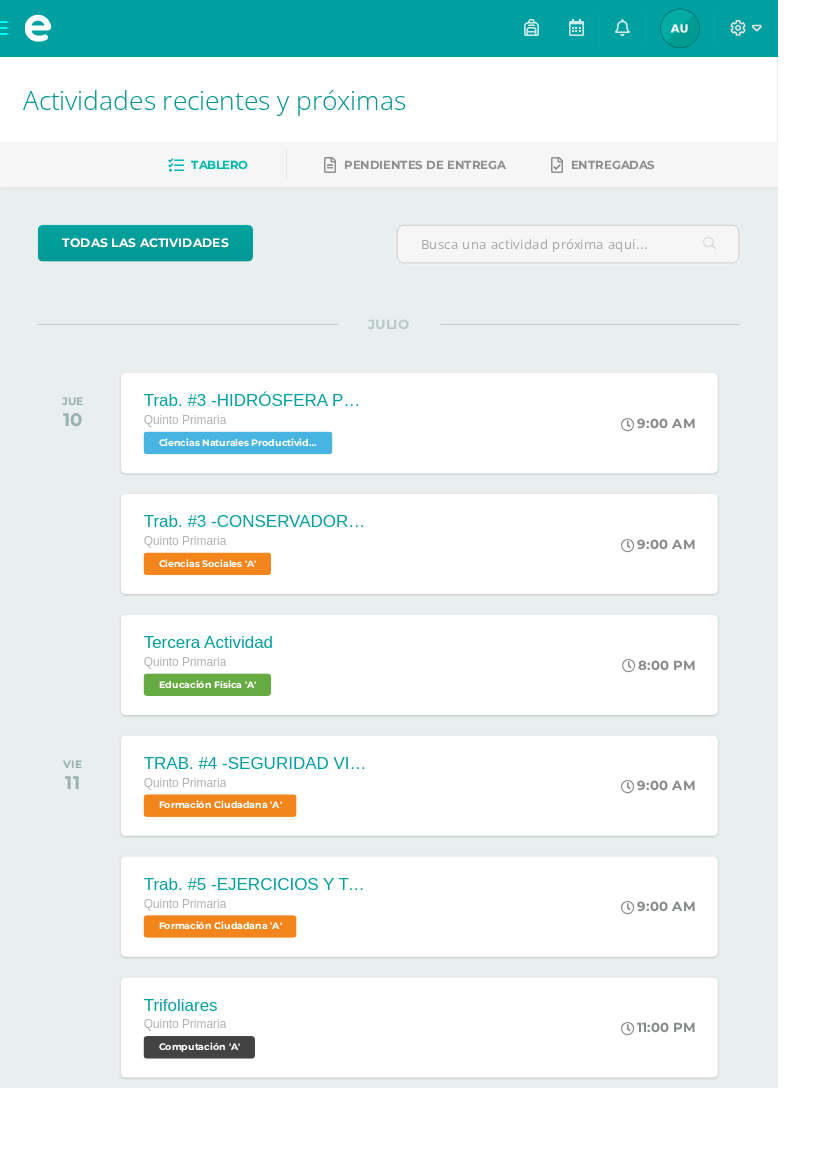 click on "Ciencias Sociales 'A'" at bounding box center [219, 597] 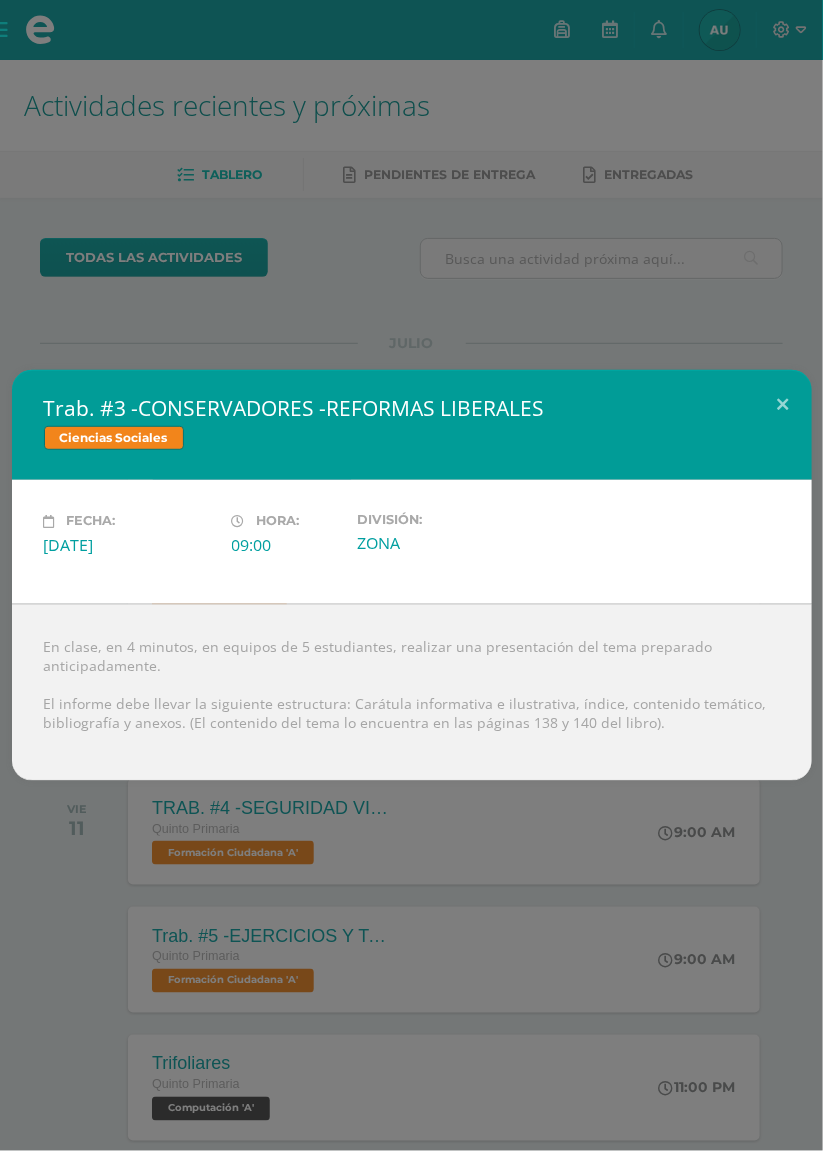 click on "Trab. #3 -CONSERVADORES -REFORMAS LIBERALES
Ciencias Sociales
Fecha:
Jueves 10 de Julio
Hora:
09:00
División:" at bounding box center [411, 575] 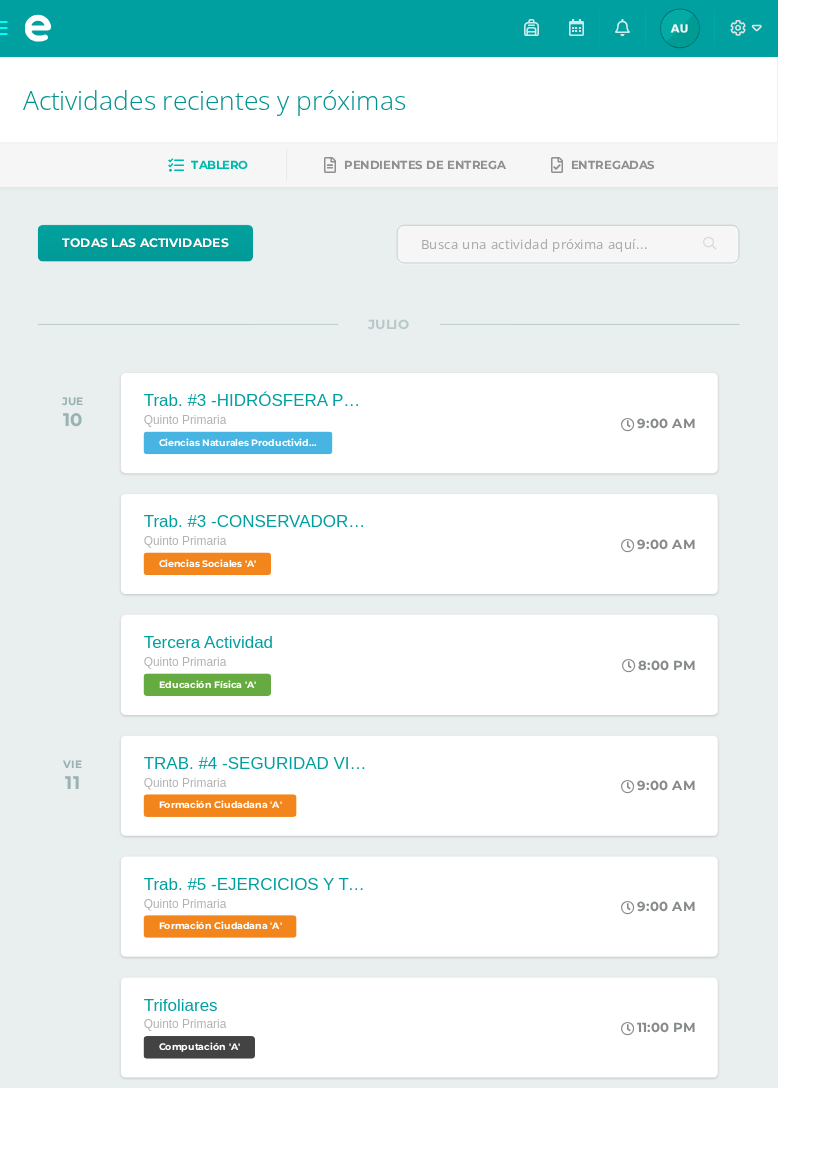 click on "Trab. #3 -HIDRÓSFERA  PROCESOS EXÓGENOS
Quinto Primaria
Ciencias Naturales Productividad y Desarrollo 'A'" at bounding box center [272, 448] 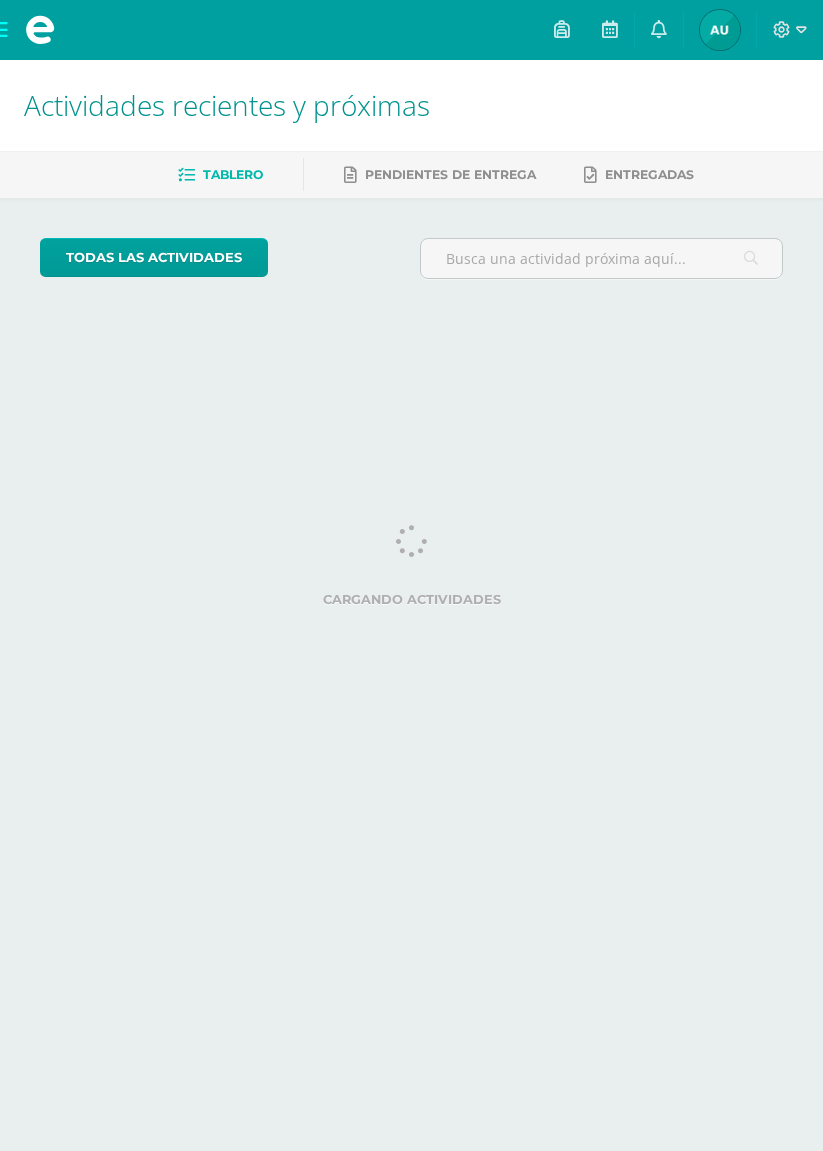scroll, scrollTop: 0, scrollLeft: 0, axis: both 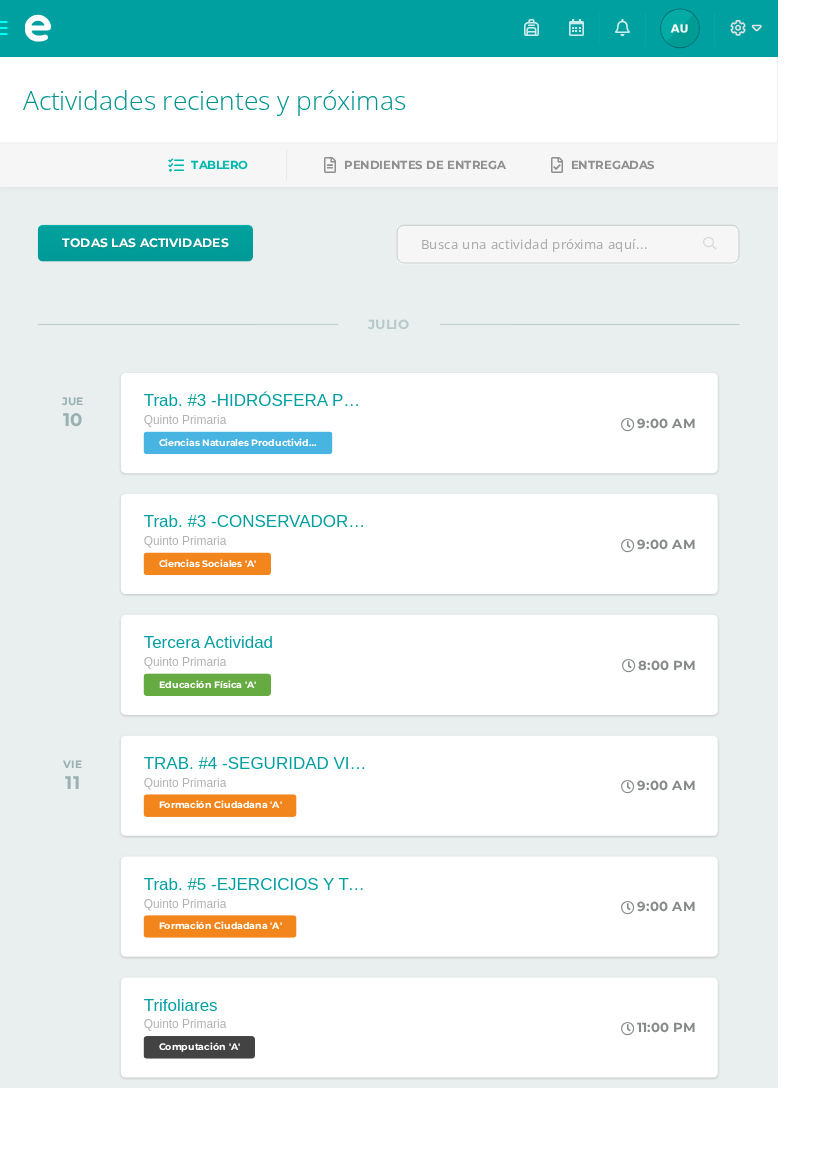 click 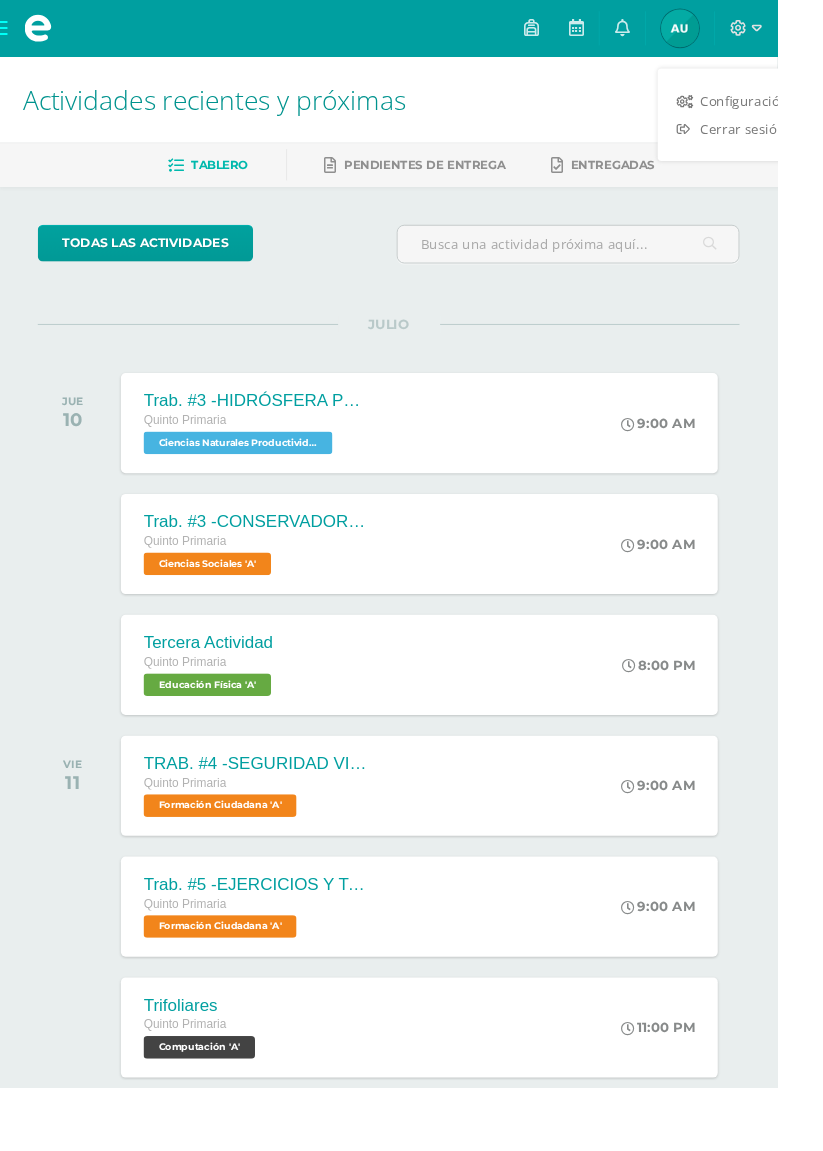 click on "Cerrar sesión" at bounding box center [786, 136] 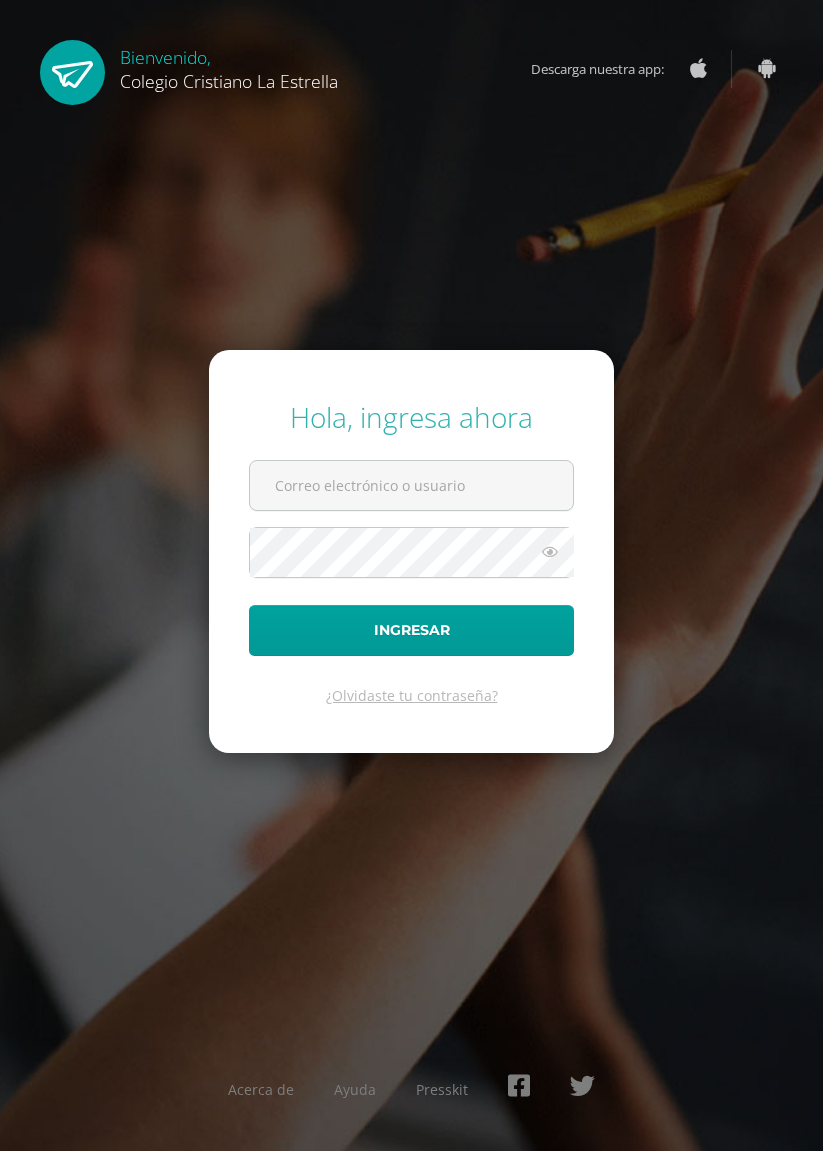 scroll, scrollTop: 0, scrollLeft: 0, axis: both 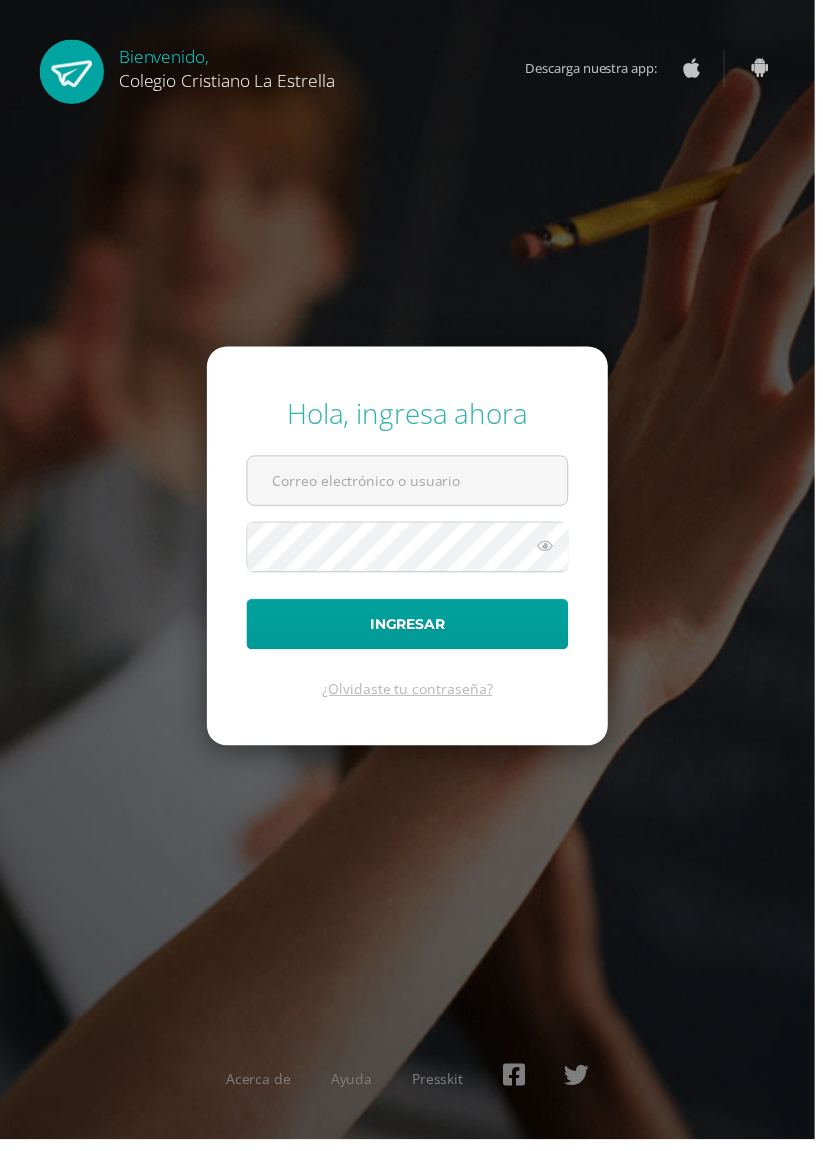 click at bounding box center (411, 485) 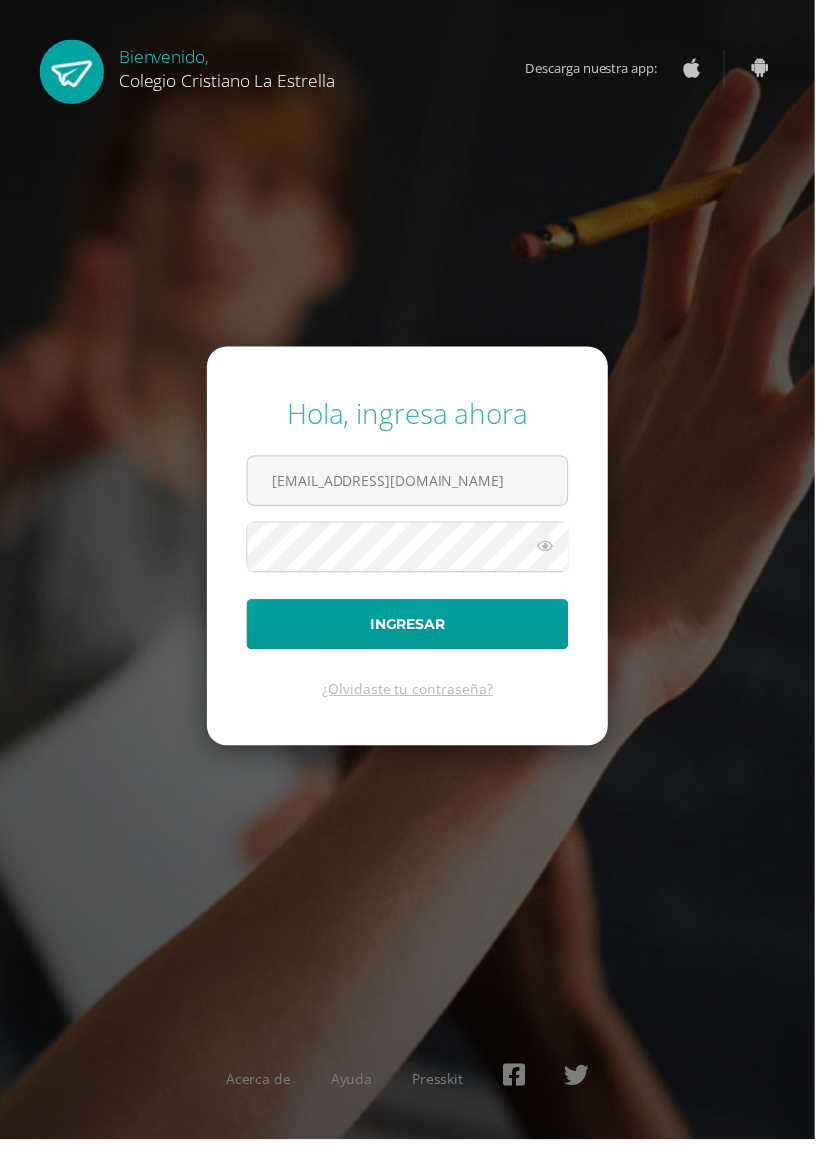 click on "Ingresar" at bounding box center [411, 630] 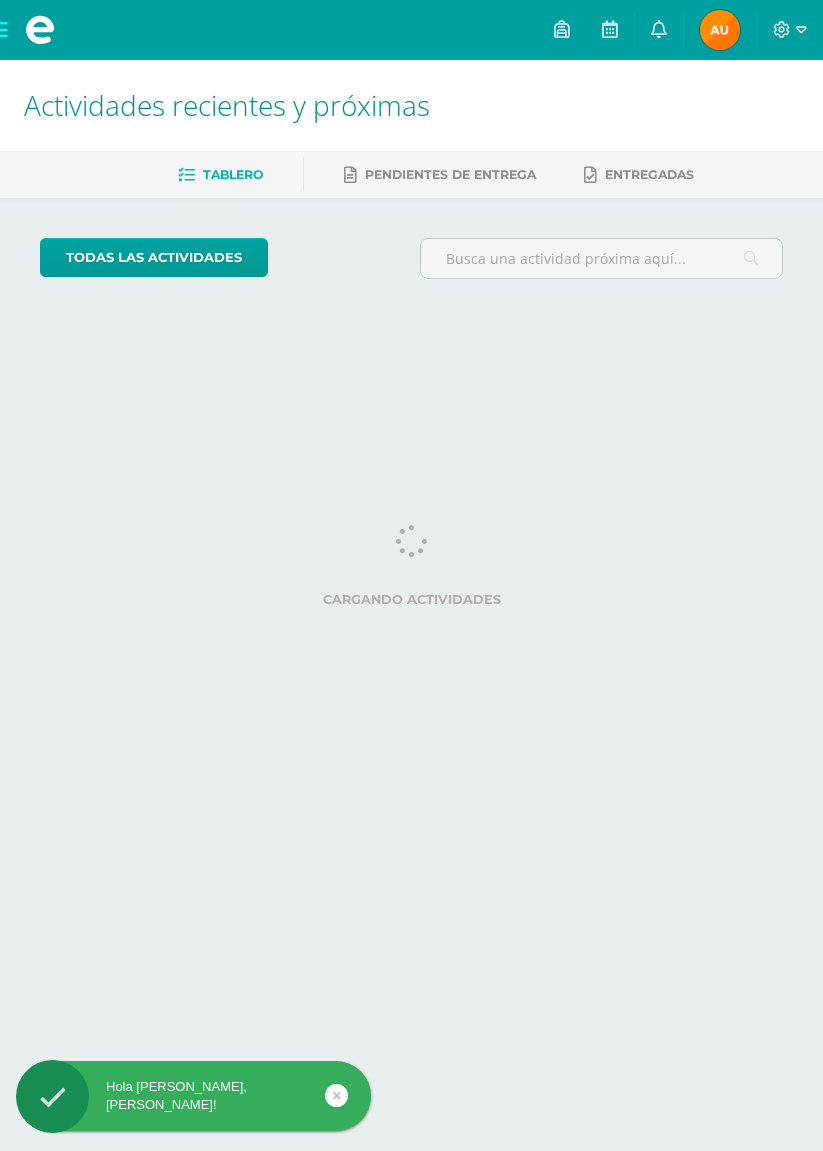 scroll, scrollTop: 0, scrollLeft: 0, axis: both 